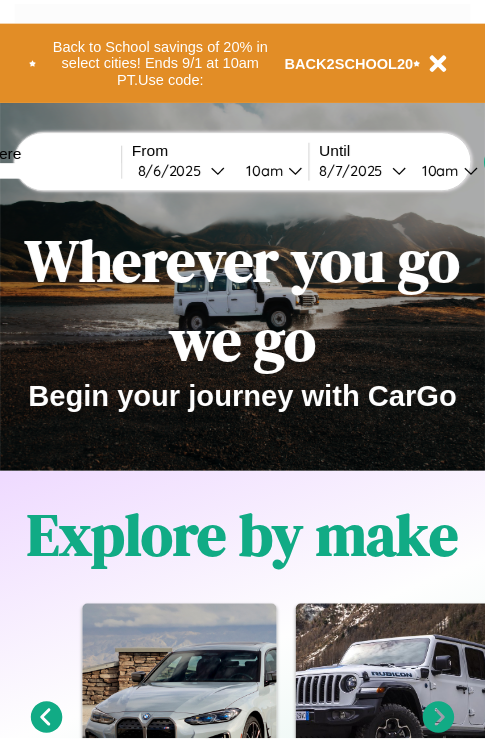 scroll, scrollTop: 0, scrollLeft: 0, axis: both 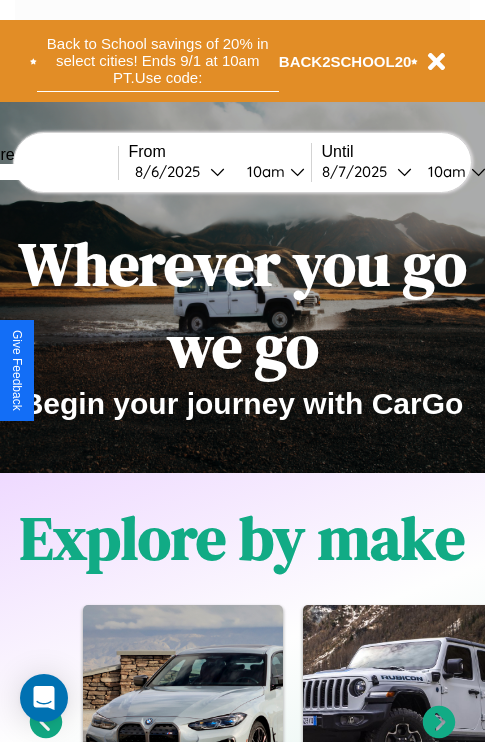 click on "Back to School savings of 20% in select cities! Ends 9/1 at 10am PT.  Use code:" at bounding box center [158, 61] 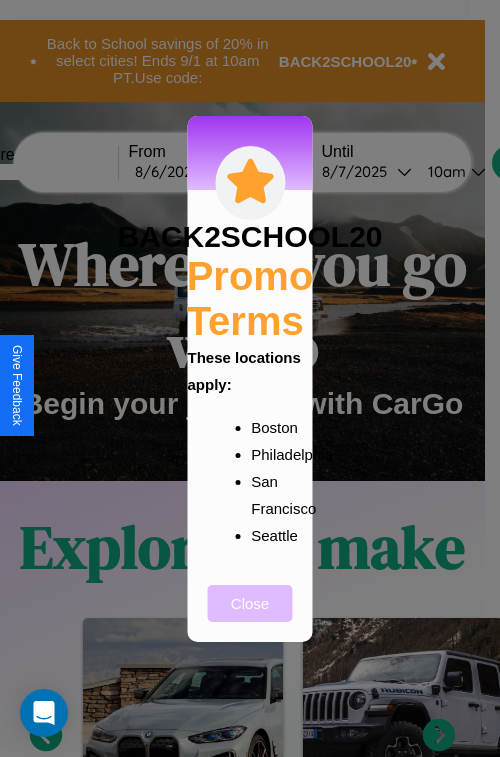 click on "Close" at bounding box center [250, 603] 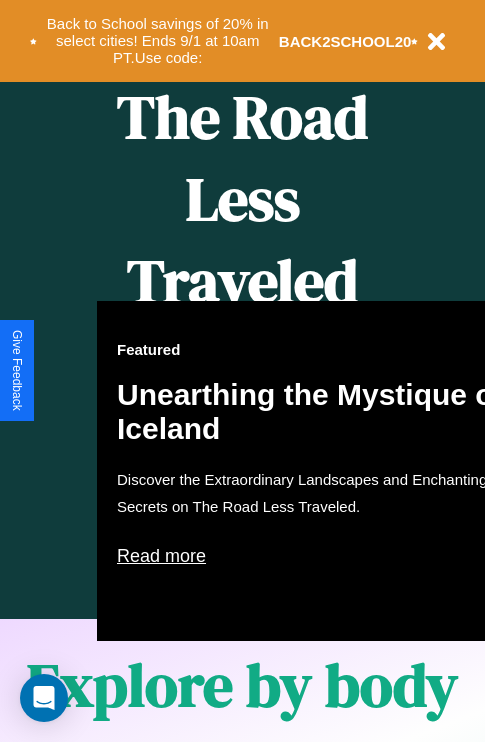 scroll, scrollTop: 817, scrollLeft: 0, axis: vertical 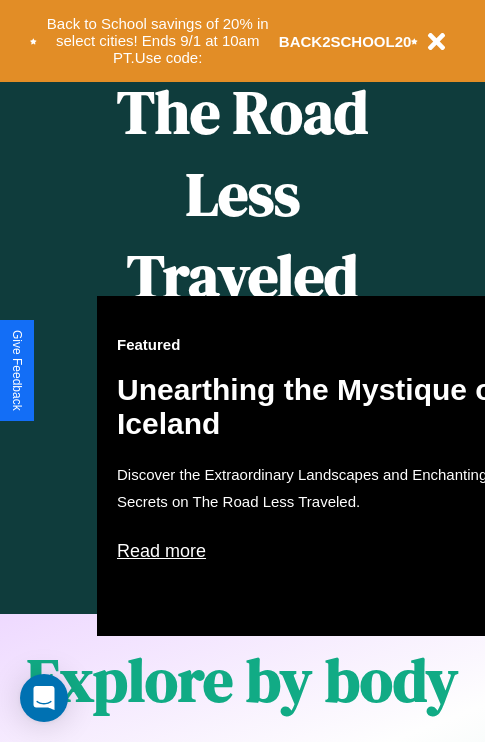 click on "Featured Unearthing the Mystique of Iceland Discover the Extraordinary Landscapes and Enchanting Secrets on The Road Less Traveled. Read more" at bounding box center [317, 466] 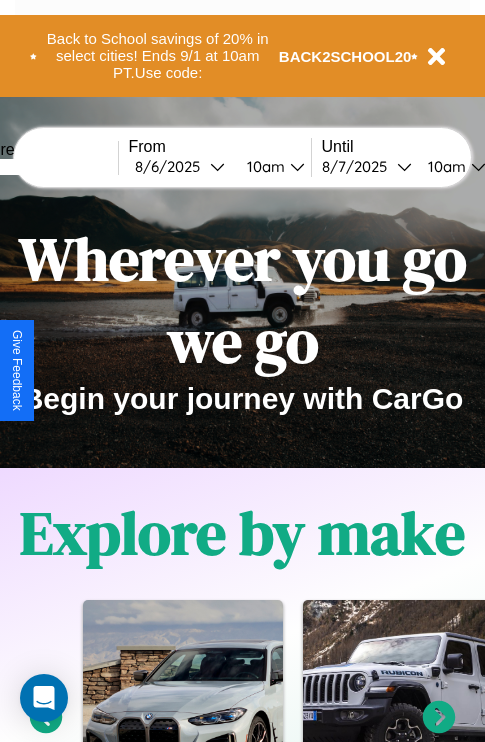 scroll, scrollTop: 0, scrollLeft: 0, axis: both 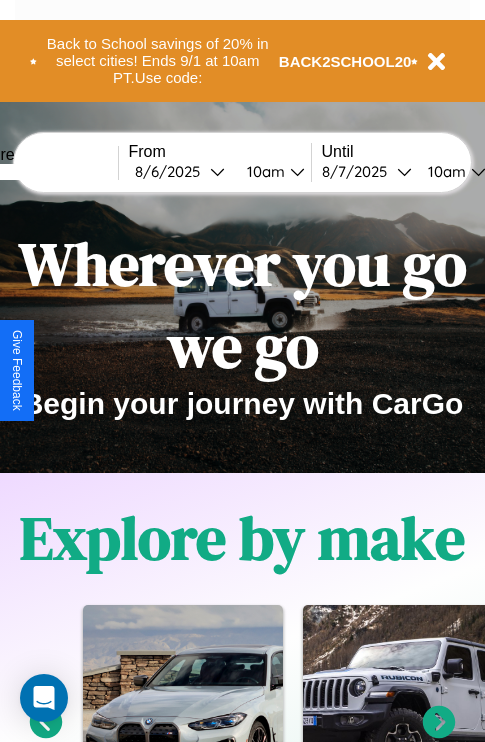 click at bounding box center [43, 172] 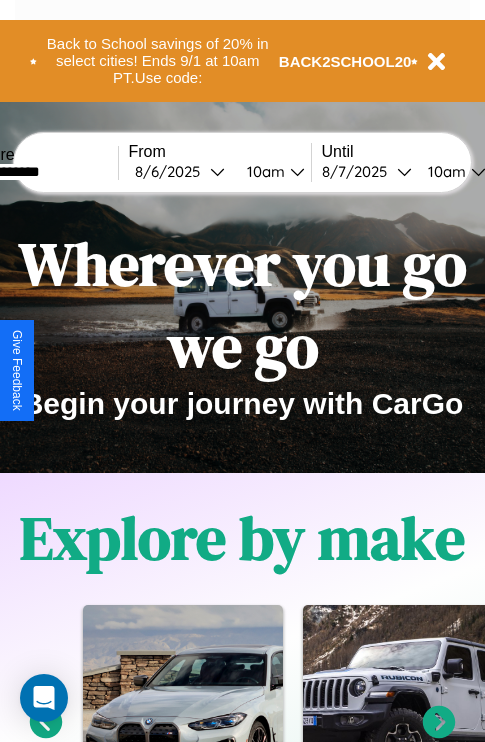 type on "**********" 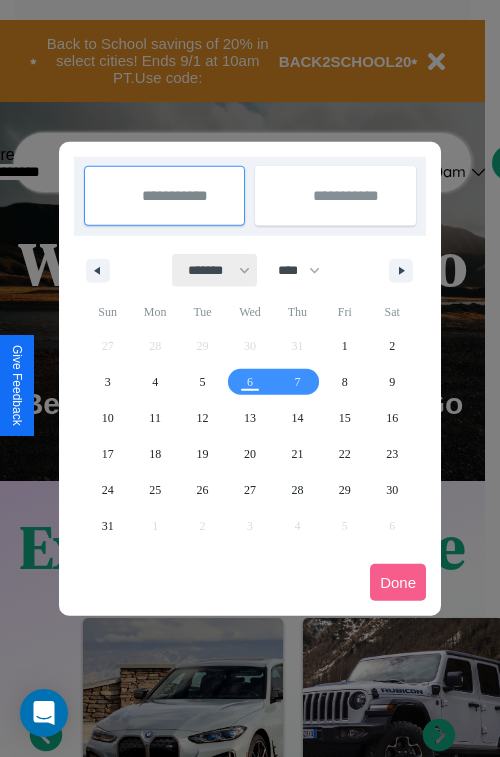 click on "******* ******** ***** ***** *** **** **** ****** ********* ******* ******** ********" at bounding box center [215, 270] 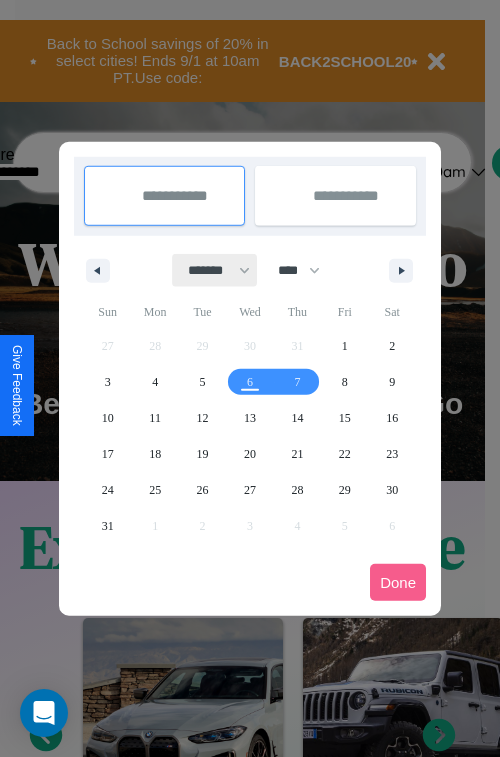select on "*" 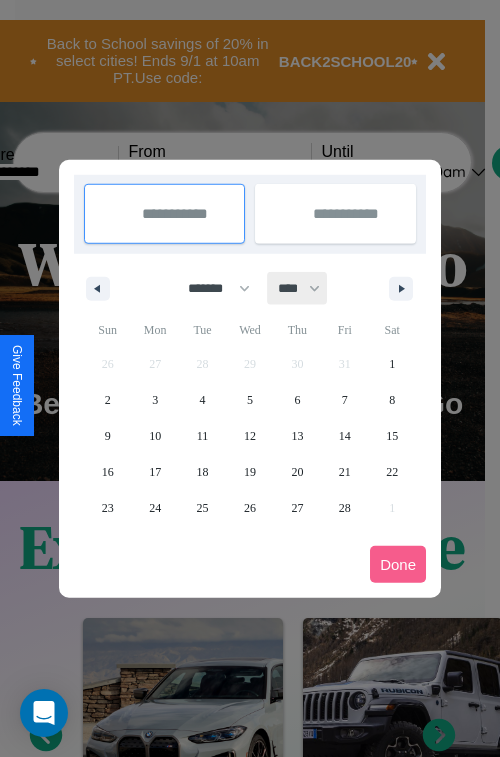 click on "**** **** **** **** **** **** **** **** **** **** **** **** **** **** **** **** **** **** **** **** **** **** **** **** **** **** **** **** **** **** **** **** **** **** **** **** **** **** **** **** **** **** **** **** **** **** **** **** **** **** **** **** **** **** **** **** **** **** **** **** **** **** **** **** **** **** **** **** **** **** **** **** **** **** **** **** **** **** **** **** **** **** **** **** **** **** **** **** **** **** **** **** **** **** **** **** **** **** **** **** **** **** **** **** **** **** **** **** **** **** **** **** **** **** **** **** **** **** **** **** ****" at bounding box center (298, 288) 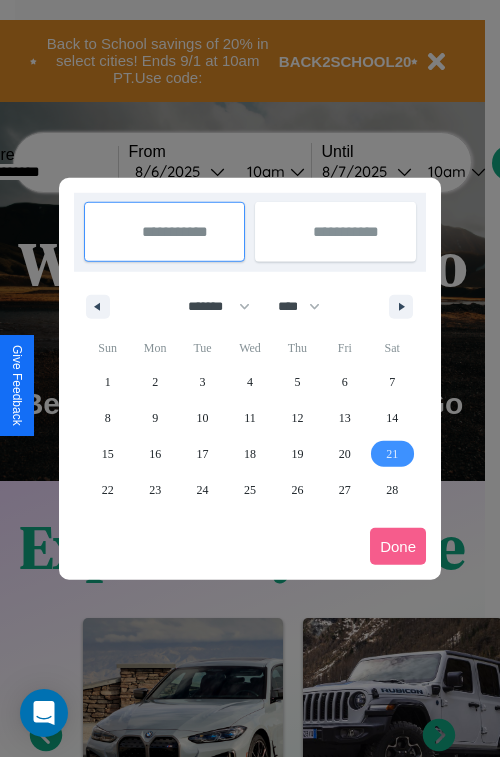 click on "21" at bounding box center [392, 454] 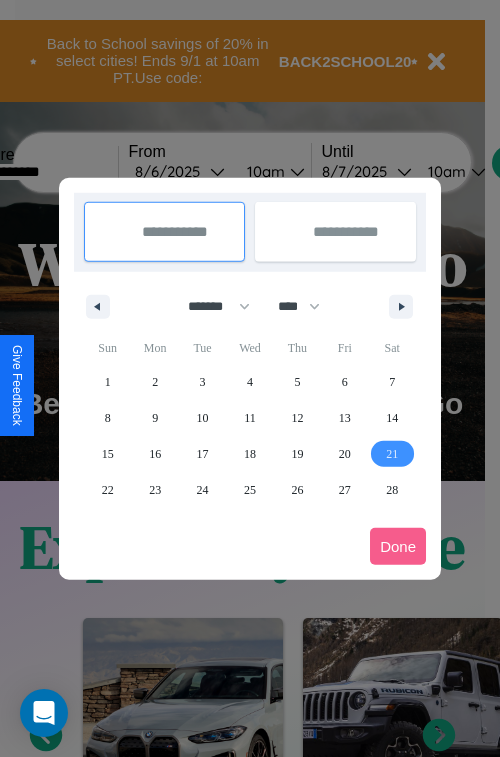 type on "**********" 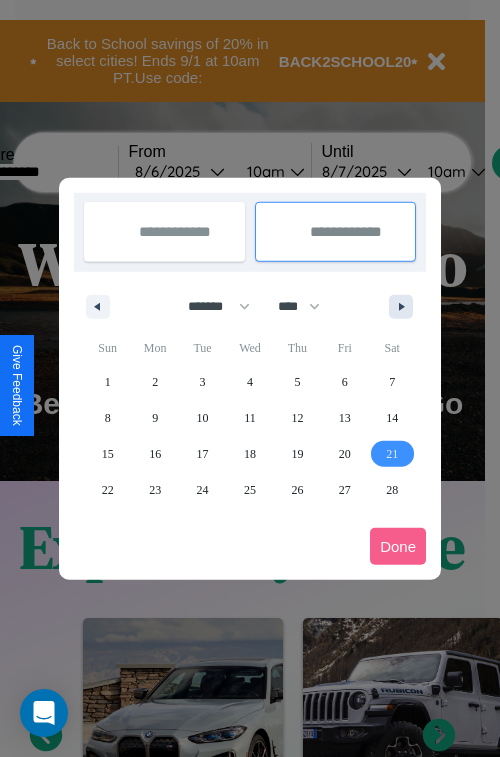 click at bounding box center [405, 307] 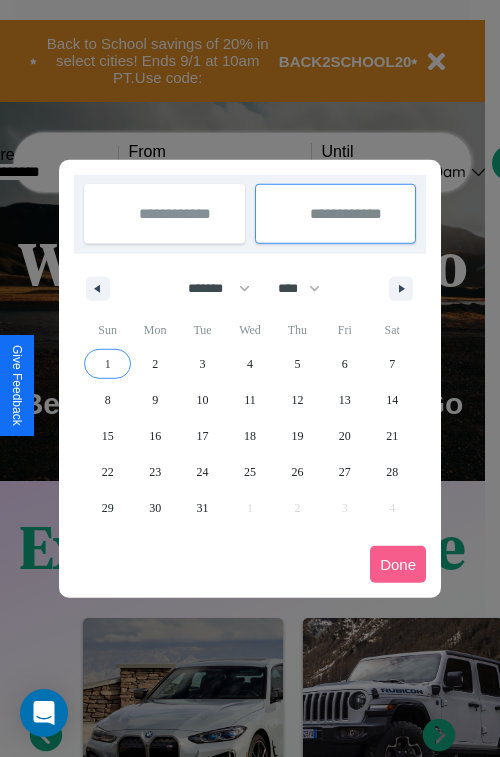 click on "1" at bounding box center [108, 364] 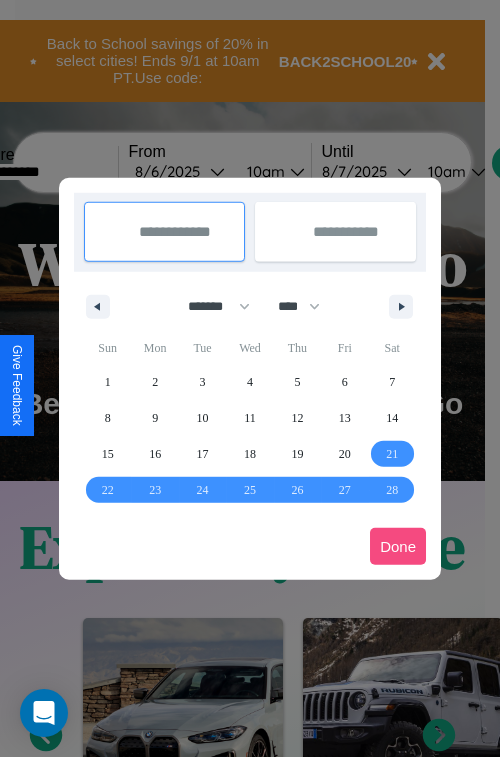 click on "Done" at bounding box center (398, 546) 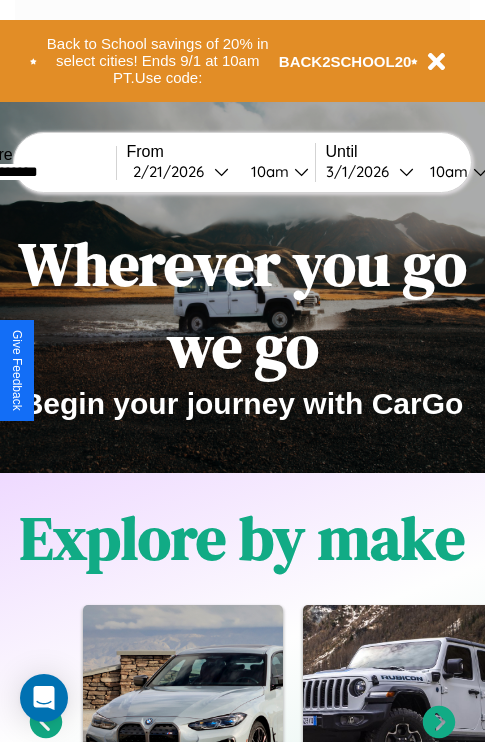 scroll, scrollTop: 0, scrollLeft: 70, axis: horizontal 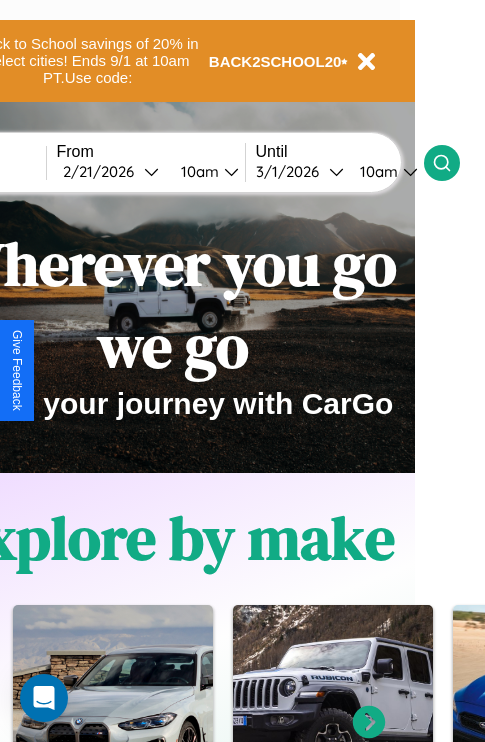 click 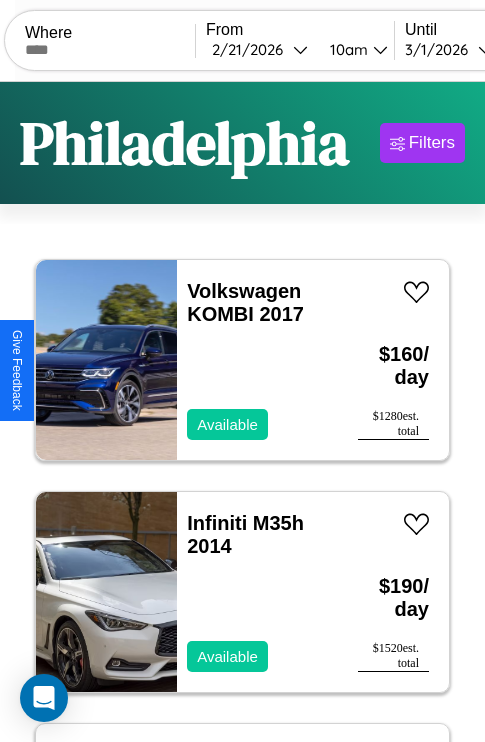 scroll, scrollTop: 95, scrollLeft: 0, axis: vertical 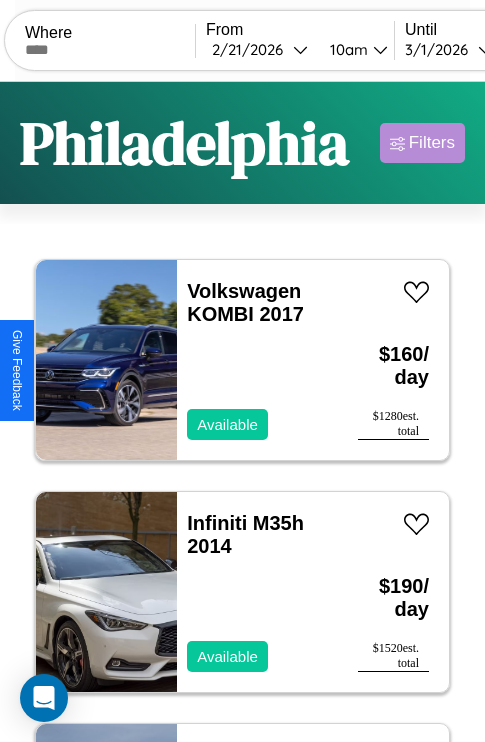 click on "Filters" at bounding box center (432, 143) 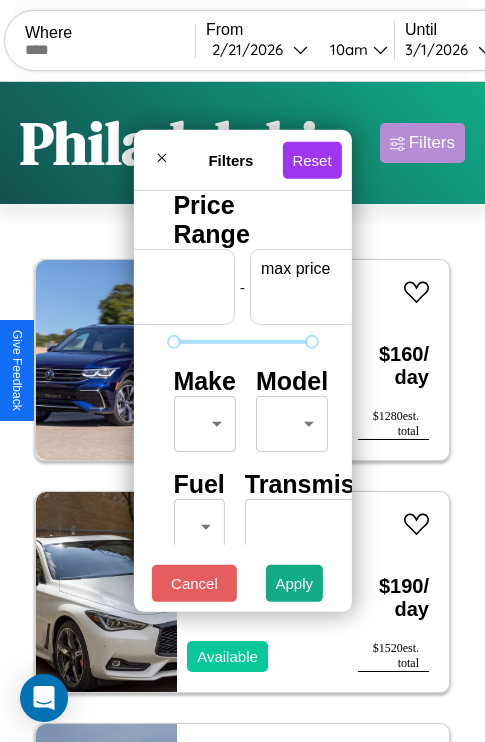 scroll, scrollTop: 0, scrollLeft: 124, axis: horizontal 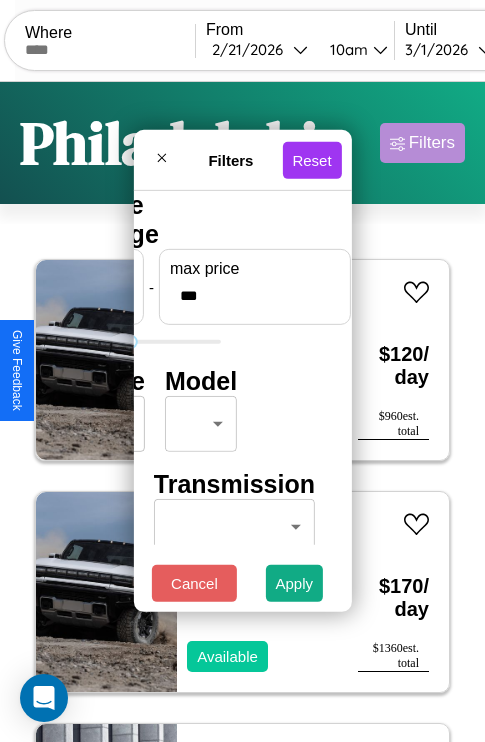 type on "***" 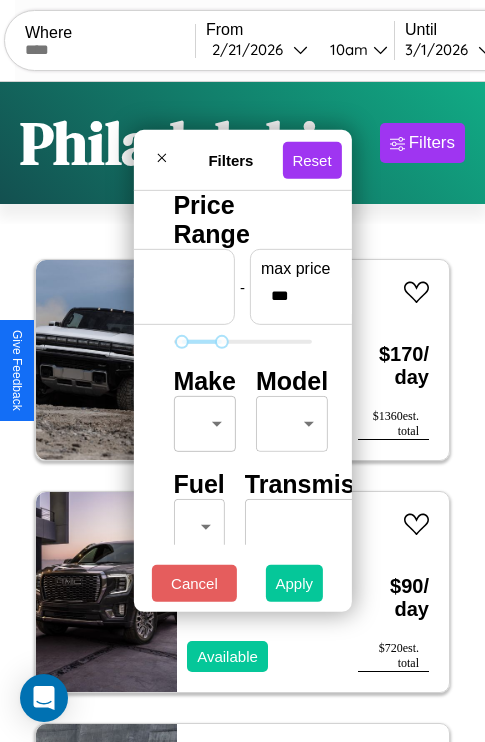 type on "**" 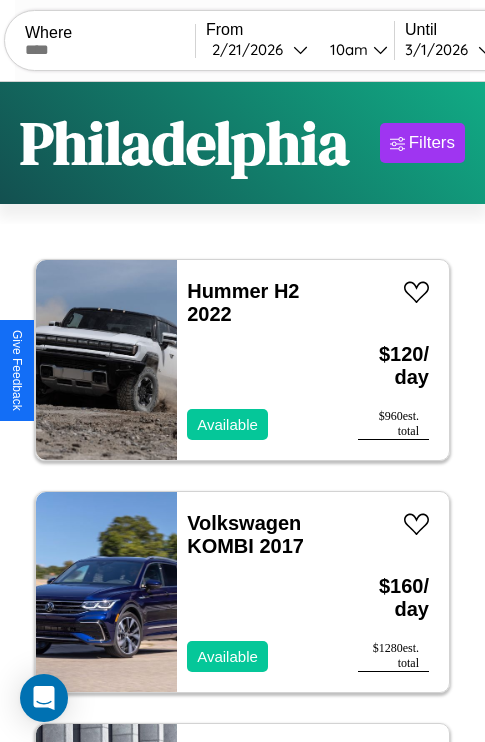 scroll, scrollTop: 95, scrollLeft: 0, axis: vertical 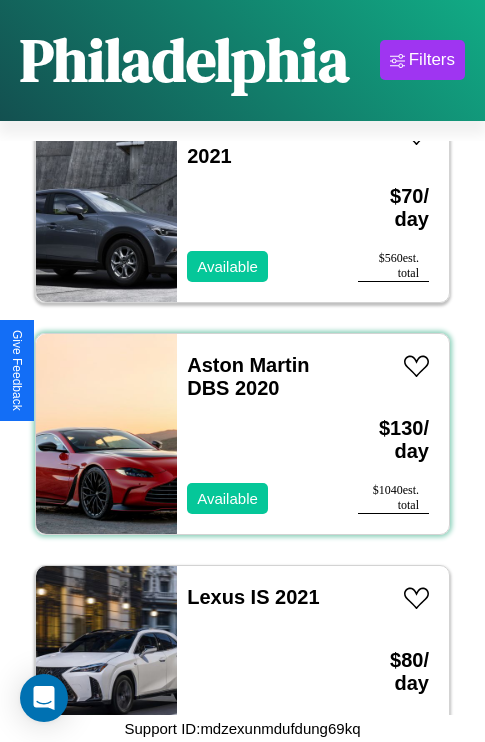 click on "Aston Martin   DBS   2020 Available" at bounding box center (257, 434) 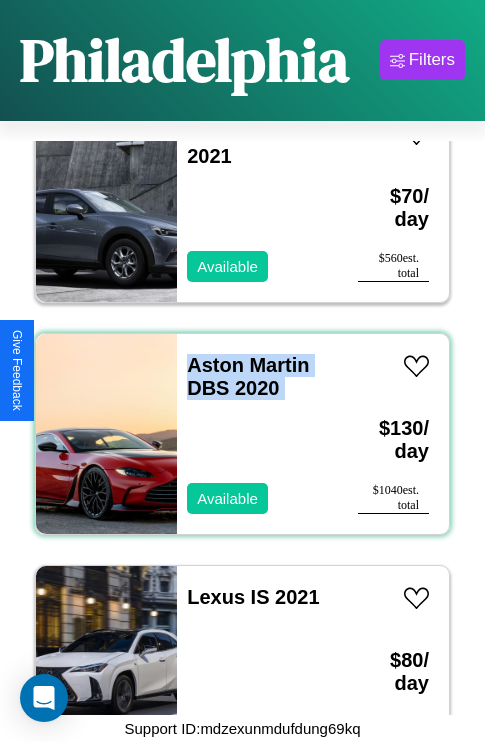 click on "Aston Martin   DBS   2020 Available" at bounding box center (257, 434) 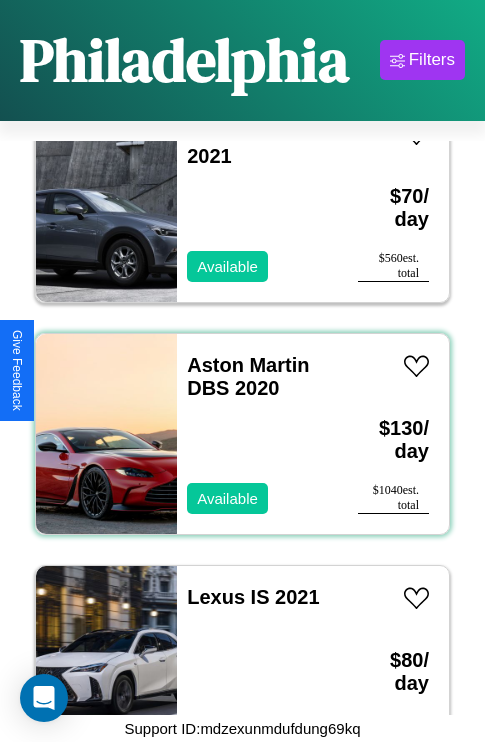 click on "Aston Martin   DBS   2020 Available" at bounding box center (257, 434) 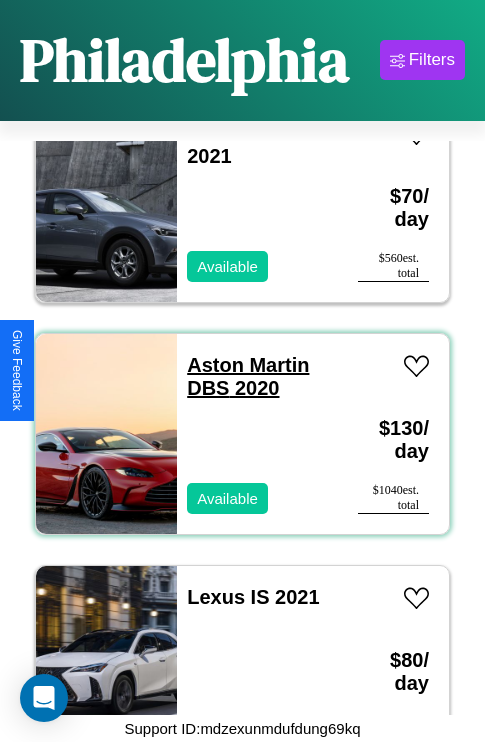 click on "Aston Martin   DBS   2020" at bounding box center (248, 376) 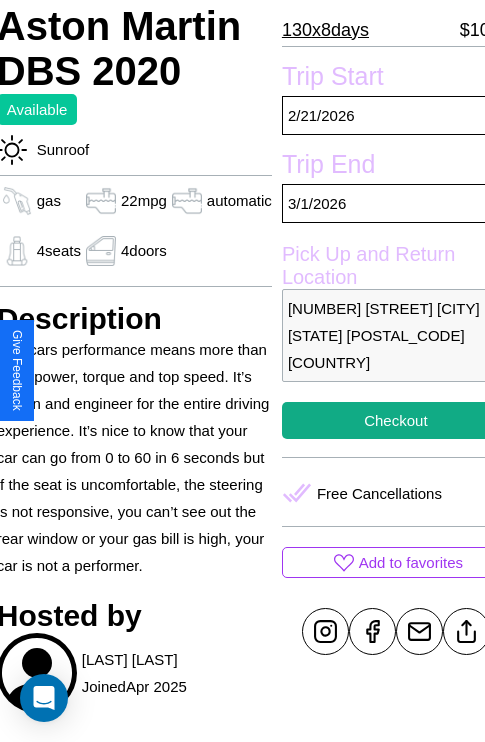 scroll, scrollTop: 526, scrollLeft: 84, axis: both 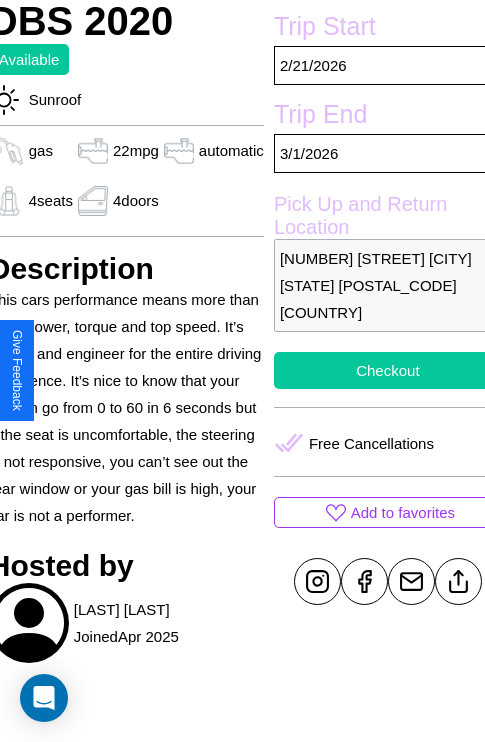 click on "Checkout" at bounding box center (388, 370) 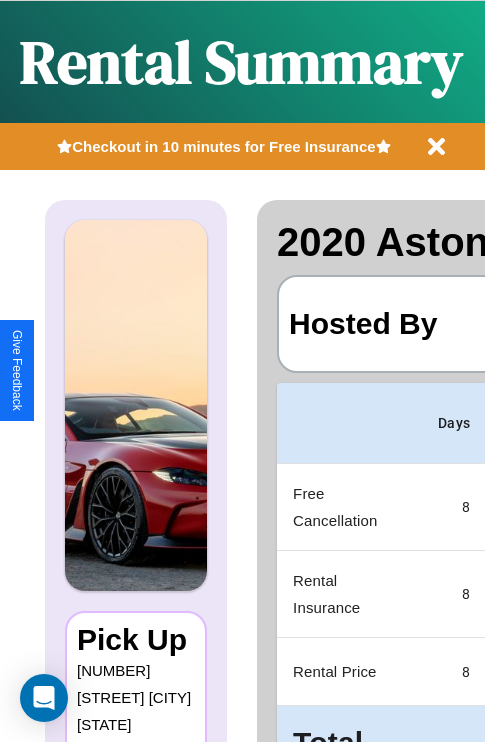 scroll, scrollTop: 0, scrollLeft: 397, axis: horizontal 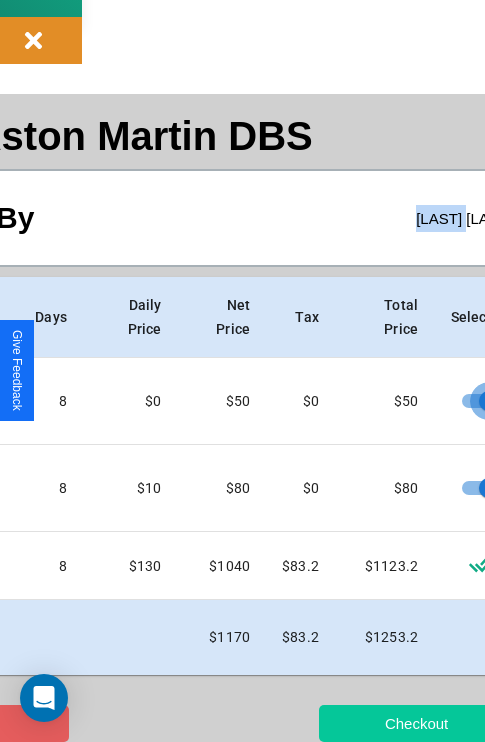 click on "Checkout" at bounding box center [416, 723] 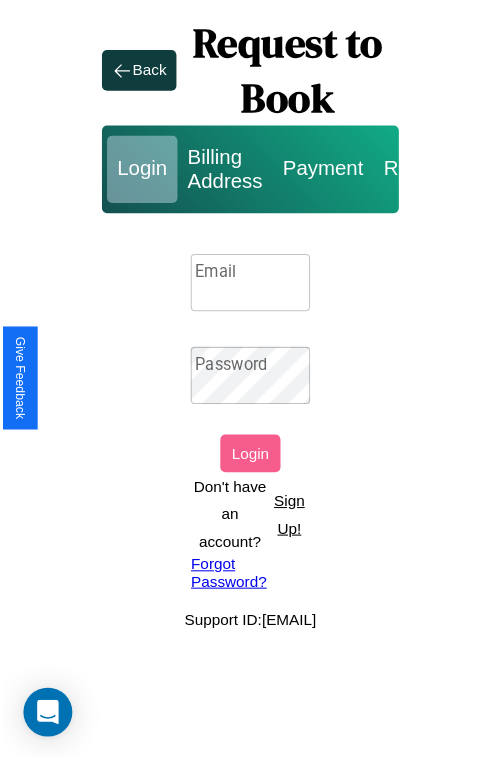 scroll, scrollTop: 0, scrollLeft: 0, axis: both 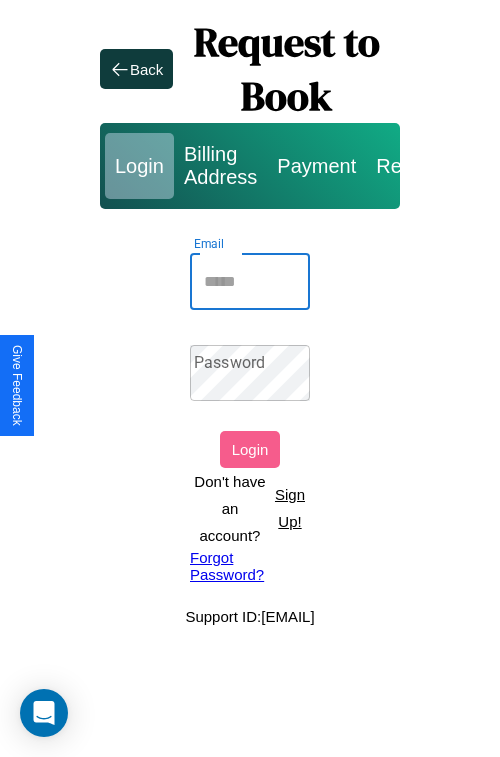 click on "Email" at bounding box center (250, 282) 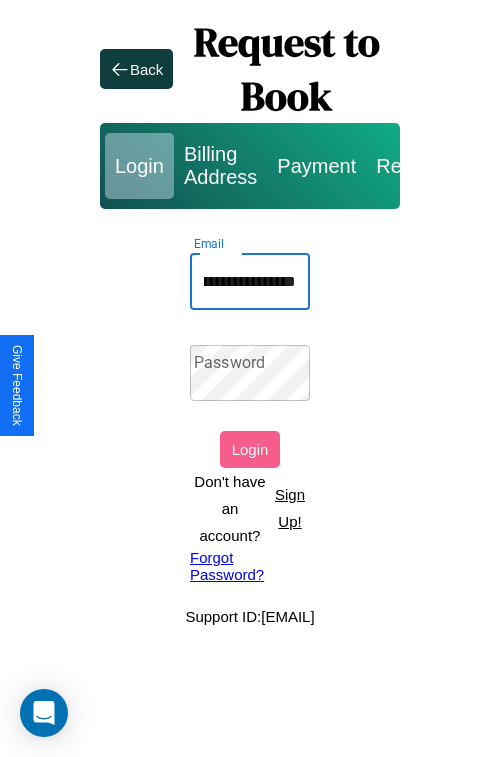 scroll, scrollTop: 0, scrollLeft: 103, axis: horizontal 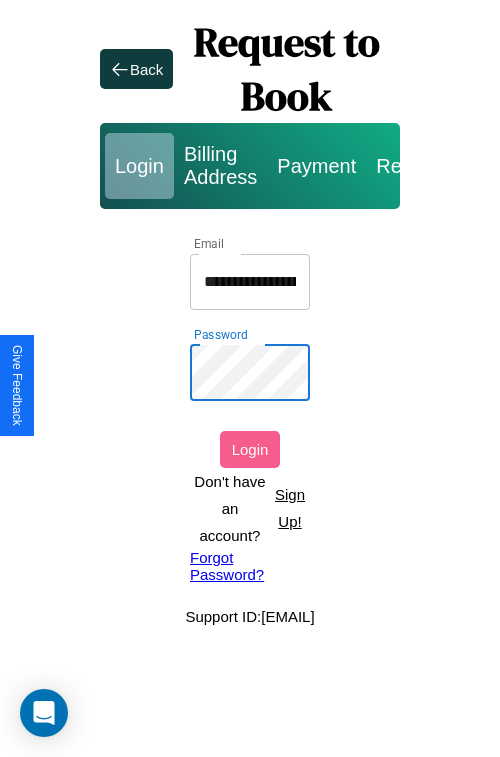 click on "Login" at bounding box center (250, 449) 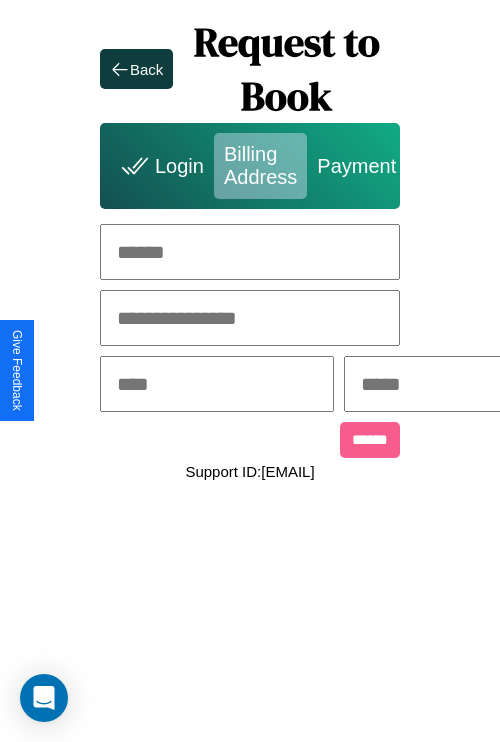 click at bounding box center (250, 252) 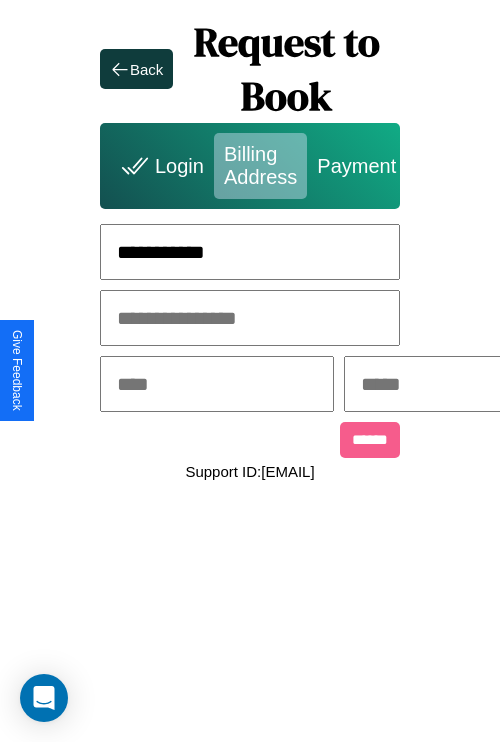 type on "**********" 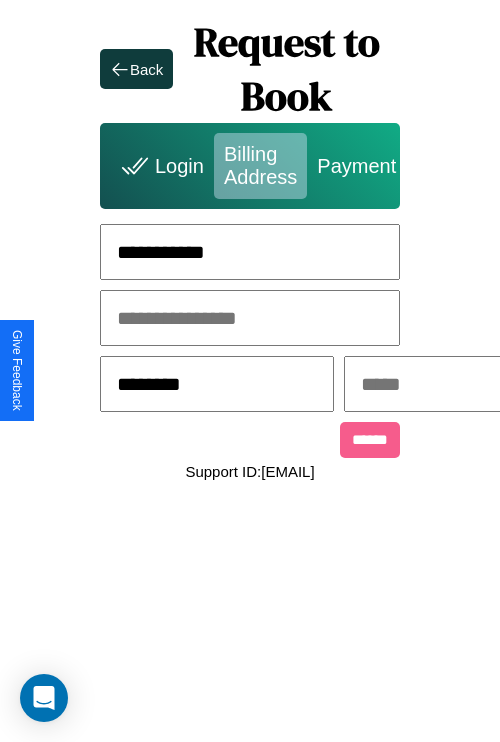 type on "********" 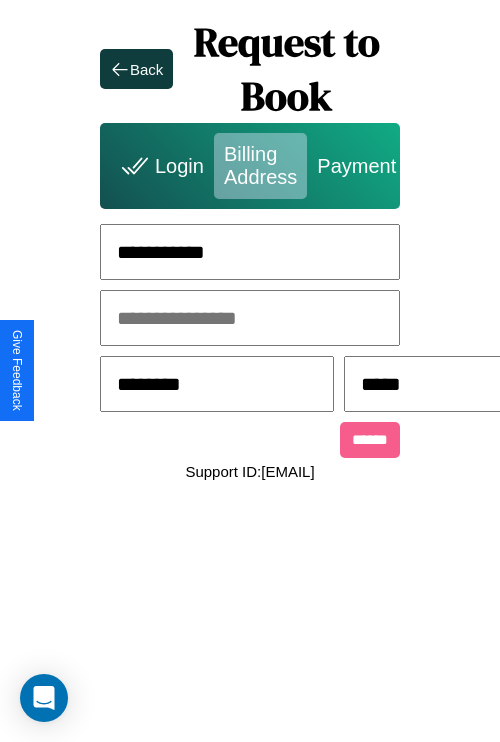 scroll, scrollTop: 0, scrollLeft: 517, axis: horizontal 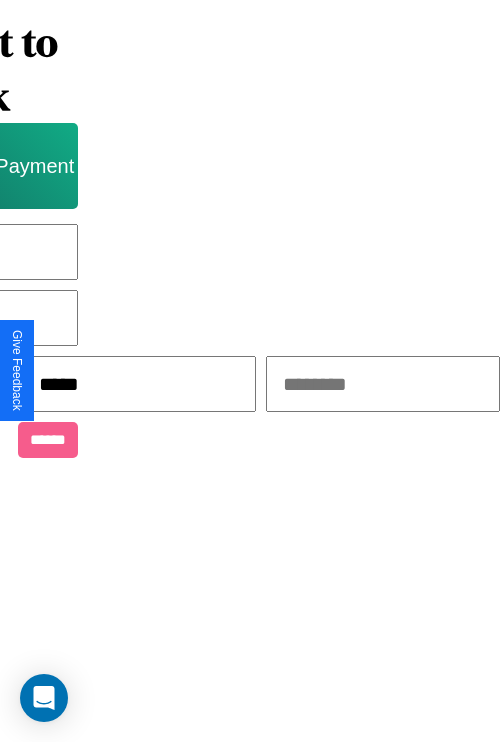 type on "*****" 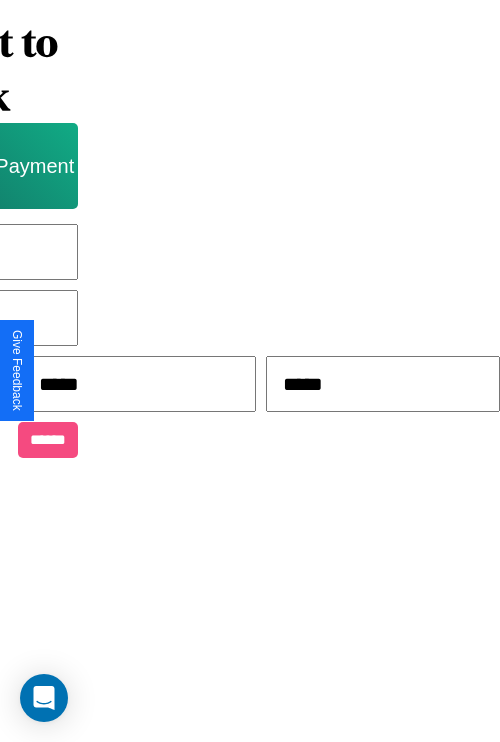 type on "*****" 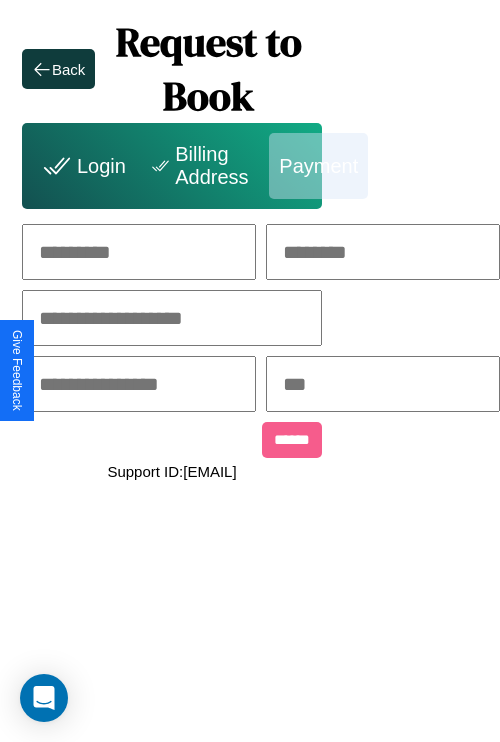 scroll, scrollTop: 0, scrollLeft: 208, axis: horizontal 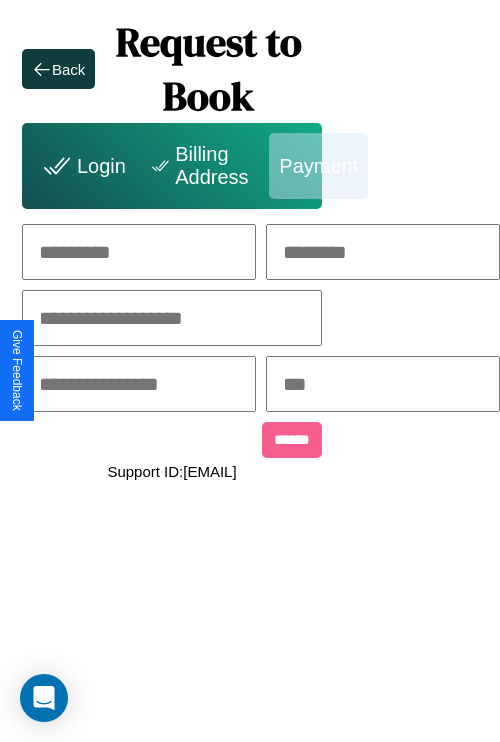 click at bounding box center (139, 252) 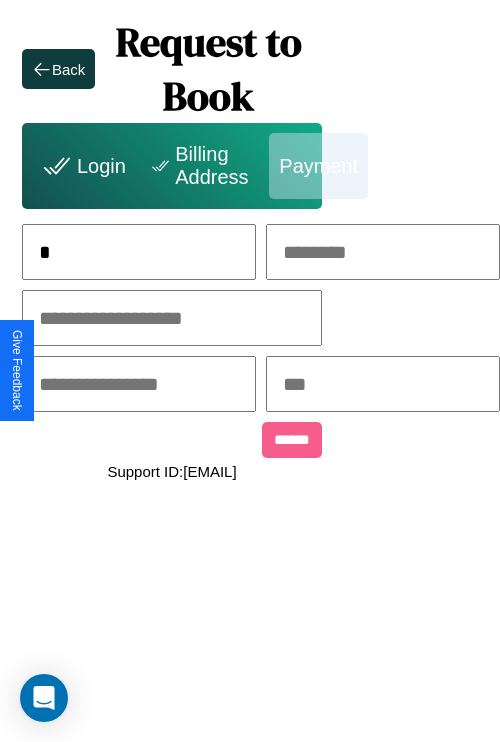 scroll, scrollTop: 0, scrollLeft: 127, axis: horizontal 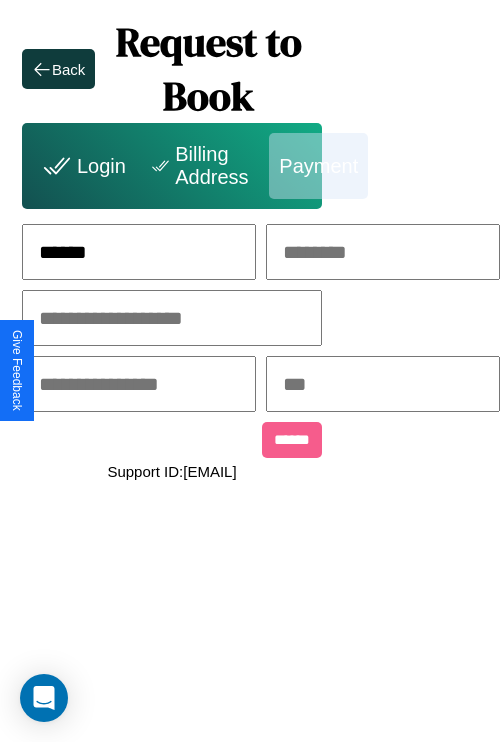 type on "******" 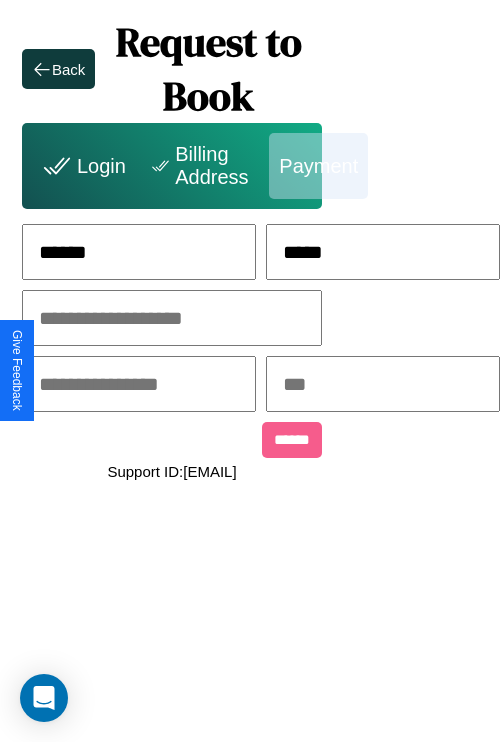 type on "*****" 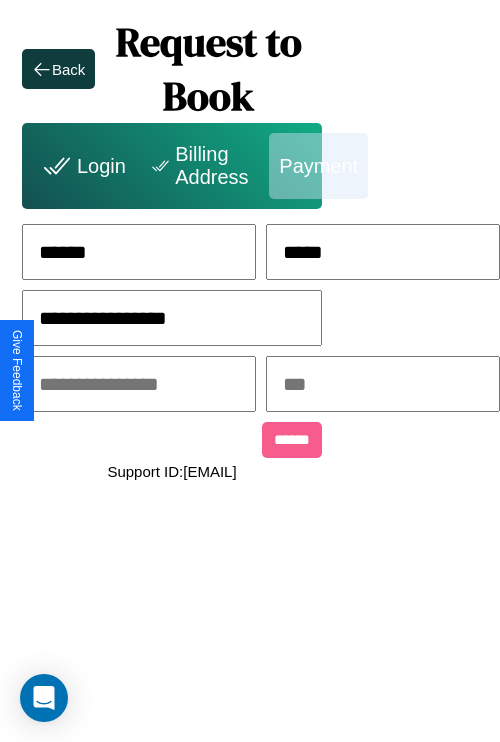 type on "**********" 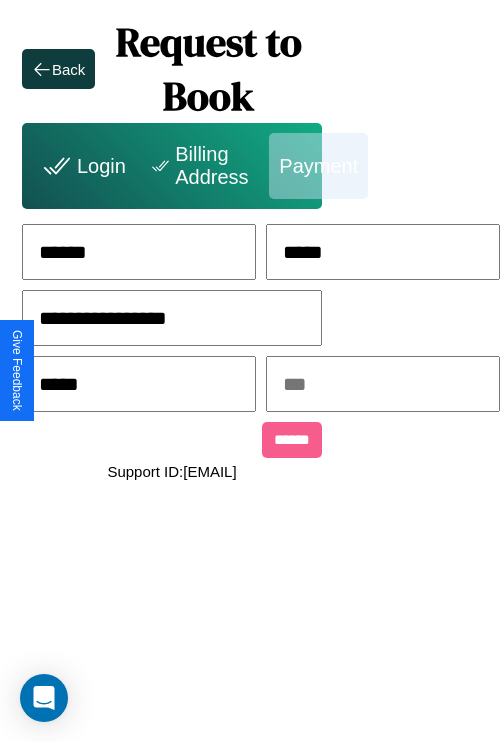 type on "*****" 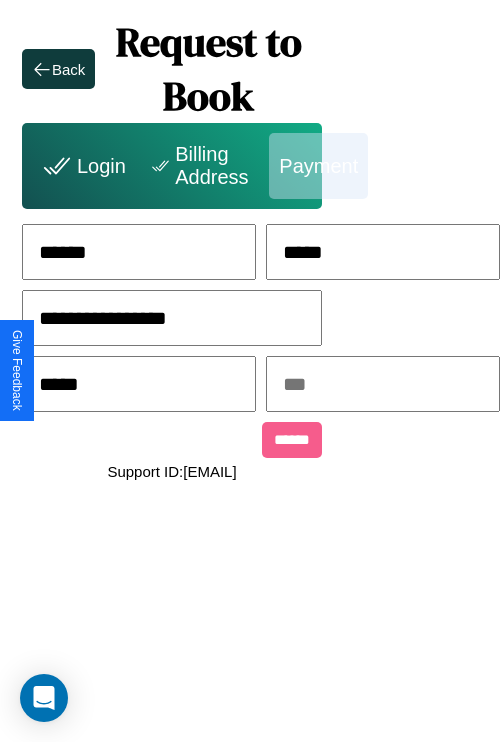 click at bounding box center [383, 384] 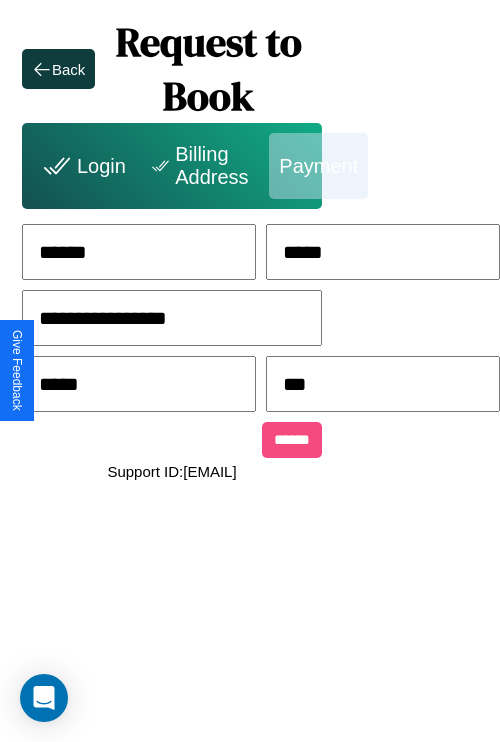 type on "***" 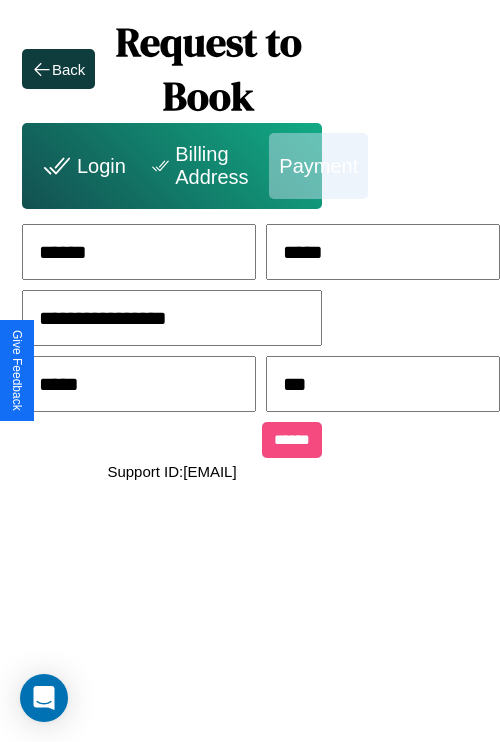 click on "******" at bounding box center (292, 440) 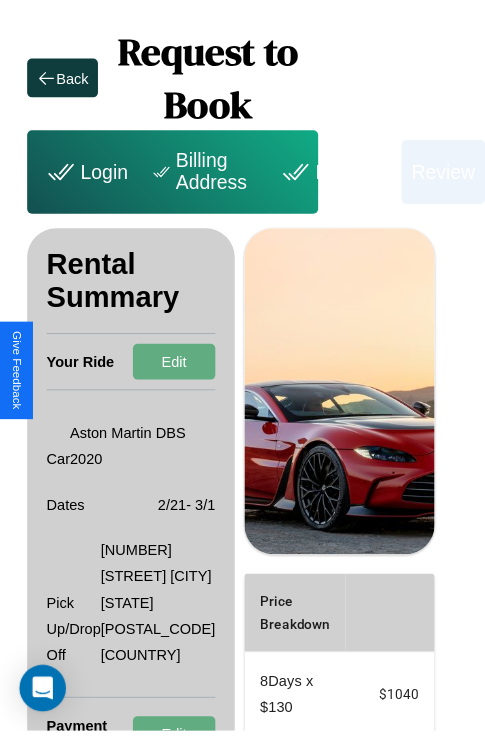 scroll, scrollTop: 0, scrollLeft: 72, axis: horizontal 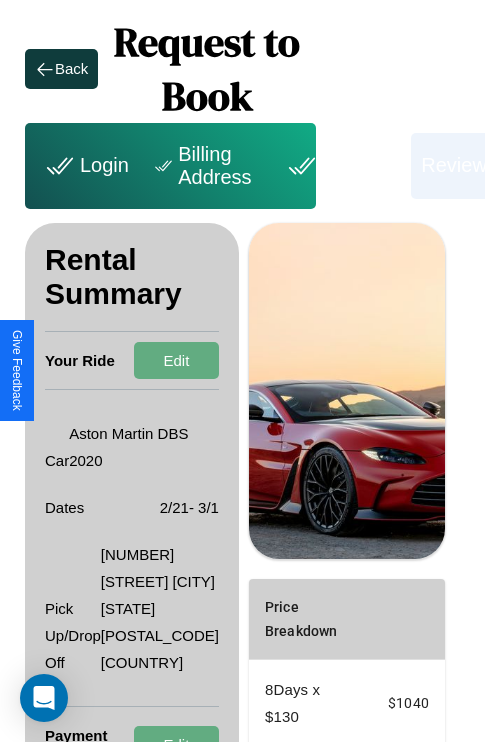 click on "Payment" at bounding box center (341, 166) 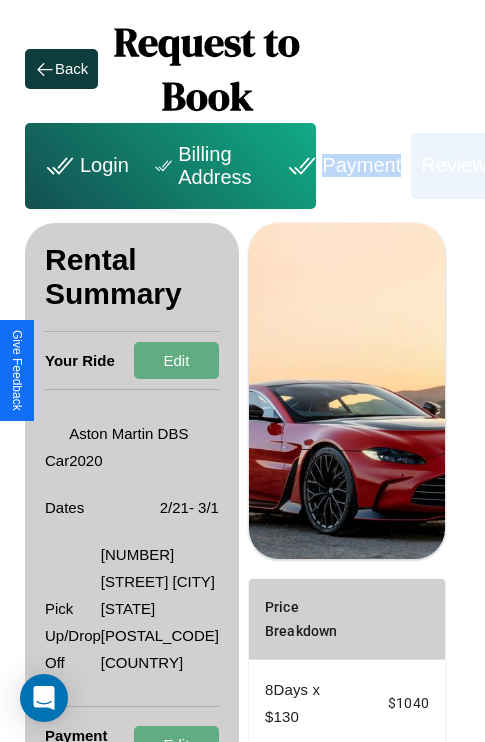 click on "Payment" at bounding box center (341, 166) 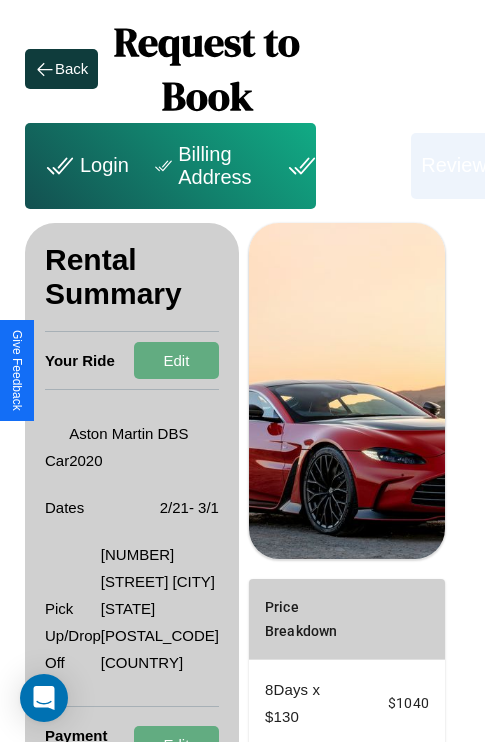 click on "Payment" at bounding box center (341, 166) 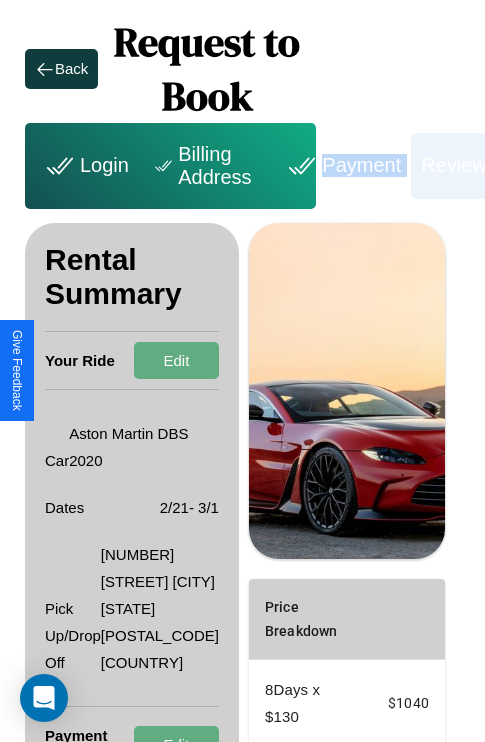 click on "Payment" at bounding box center (341, 166) 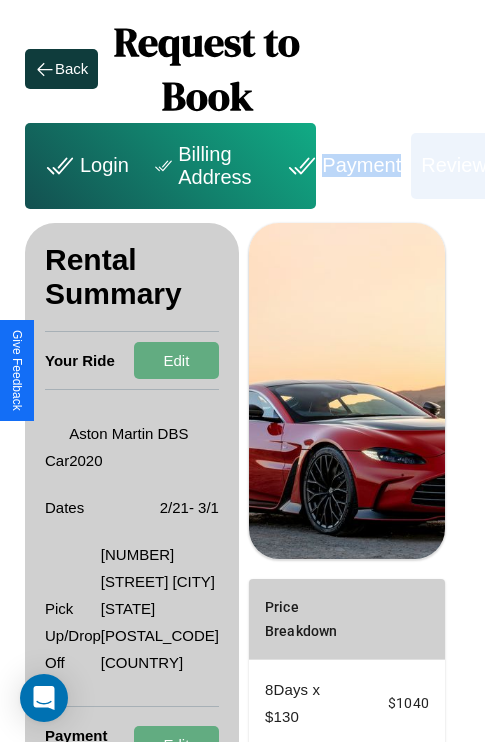 click on "Payment" at bounding box center (341, 166) 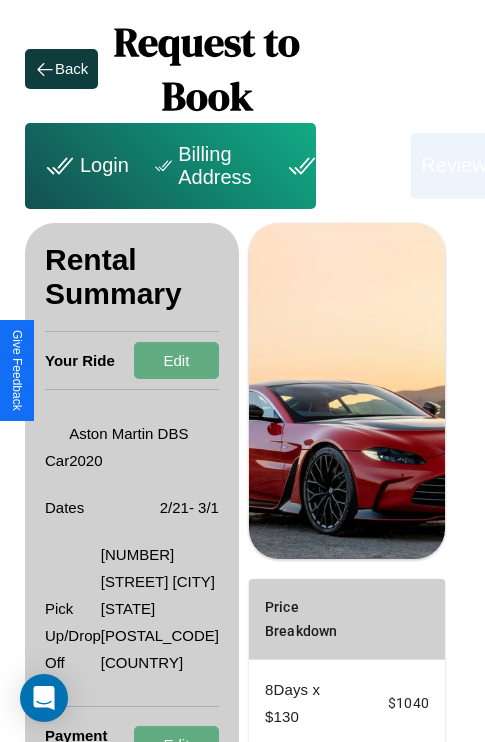 scroll, scrollTop: 349, scrollLeft: 72, axis: both 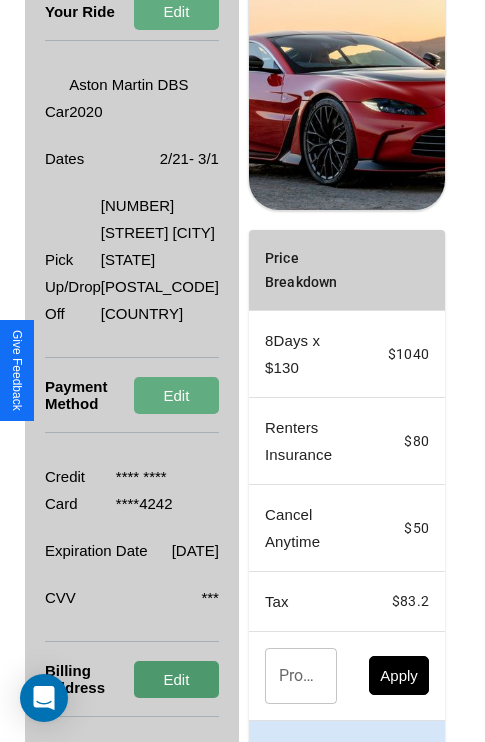 click on "Edit" at bounding box center [176, 679] 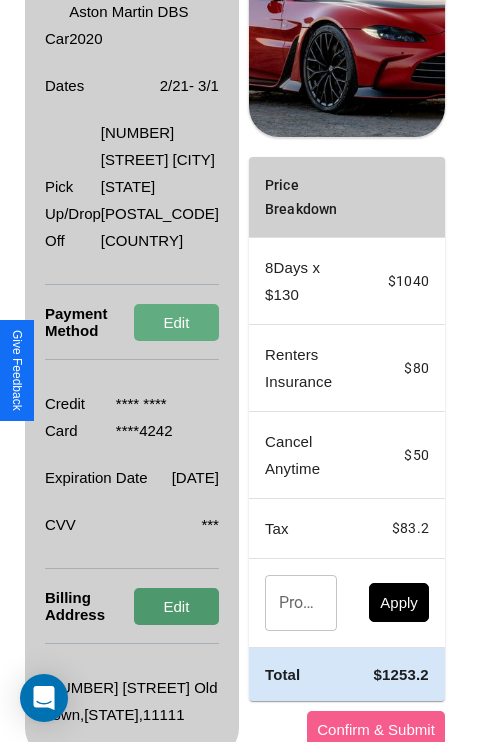 scroll, scrollTop: 509, scrollLeft: 72, axis: both 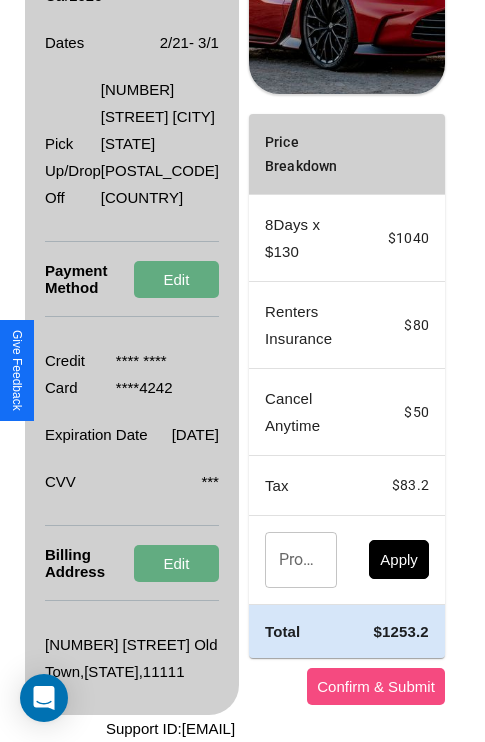 click on "Confirm & Submit" at bounding box center [376, 686] 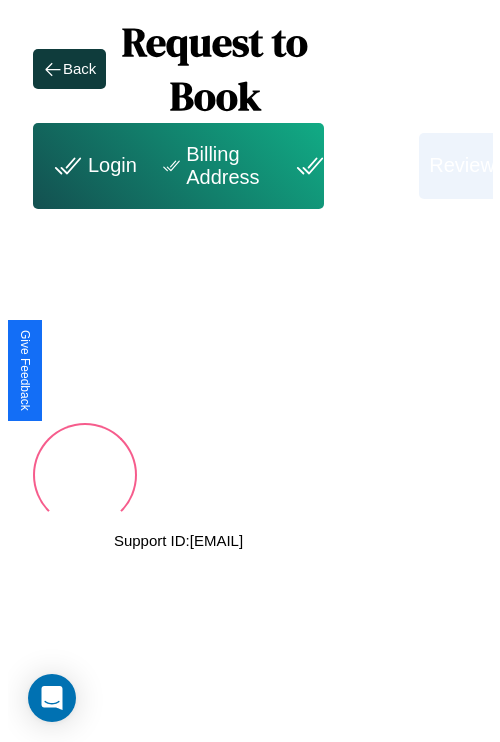 scroll, scrollTop: 0, scrollLeft: 72, axis: horizontal 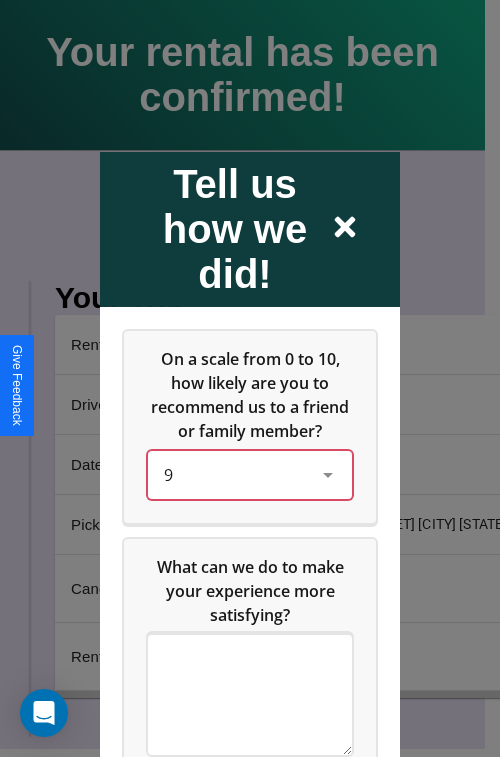 click on "9" at bounding box center (234, 474) 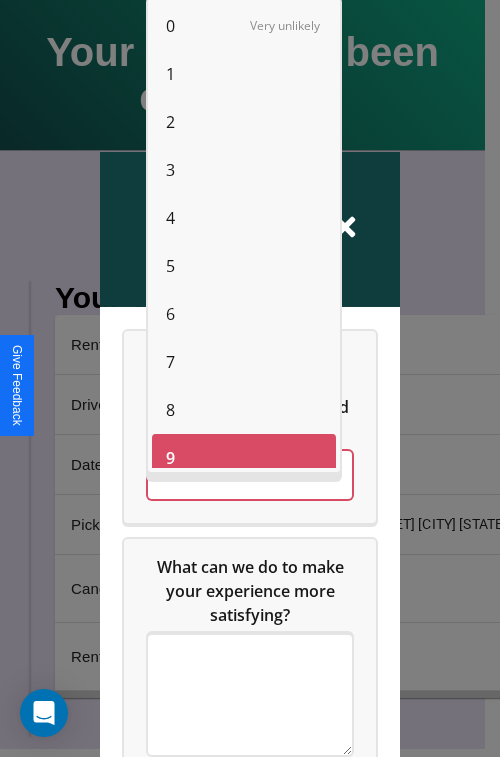scroll, scrollTop: 14, scrollLeft: 0, axis: vertical 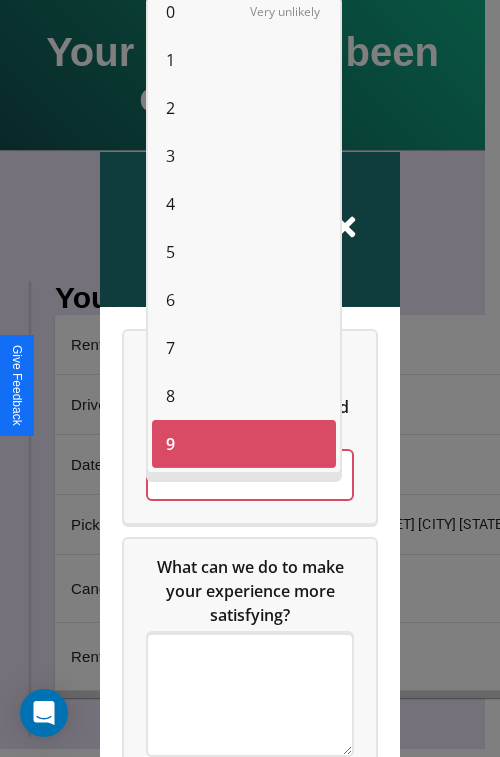 click on "8" at bounding box center (170, 396) 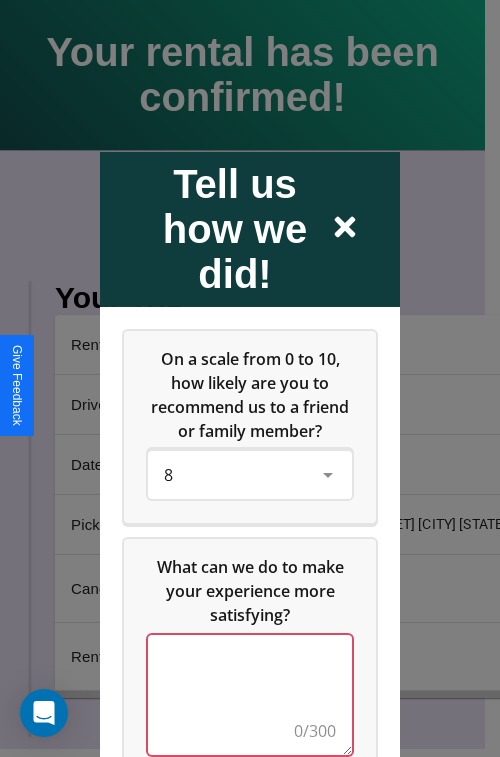 click at bounding box center [250, 694] 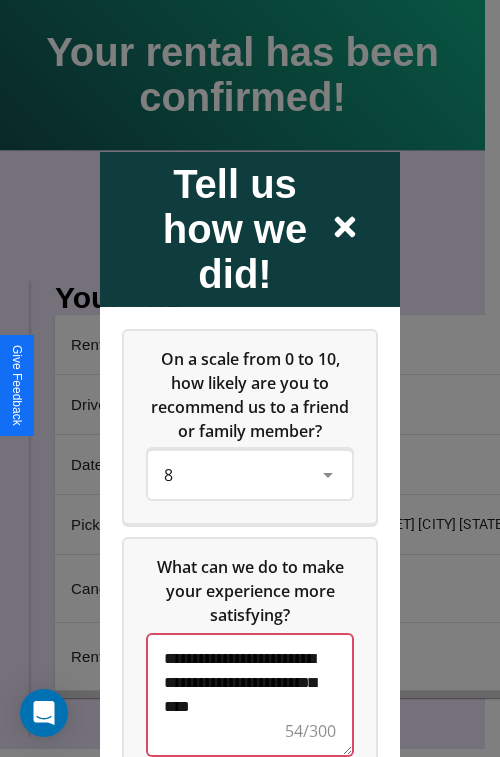 scroll, scrollTop: 5, scrollLeft: 0, axis: vertical 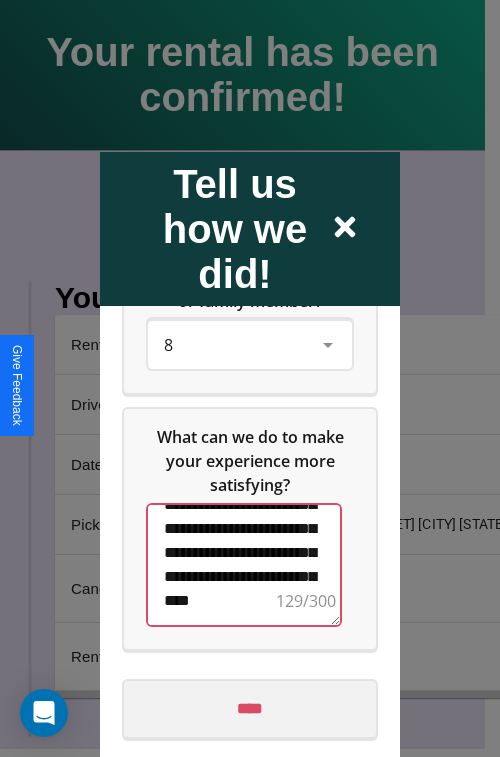 type on "**********" 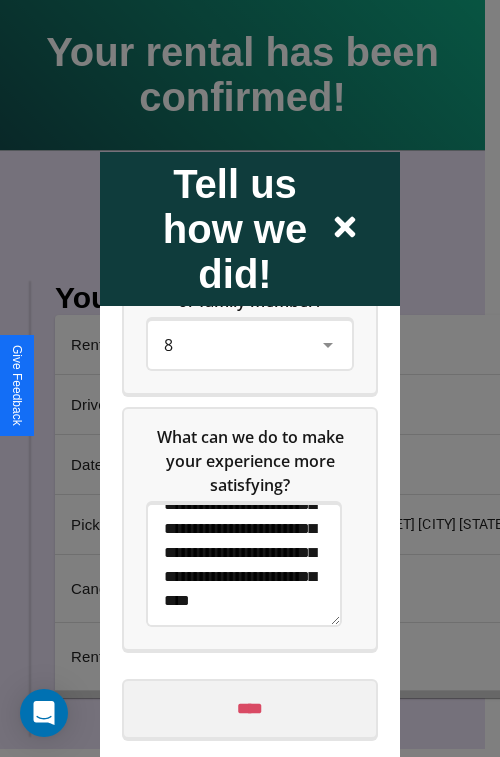 click on "****" at bounding box center (250, 708) 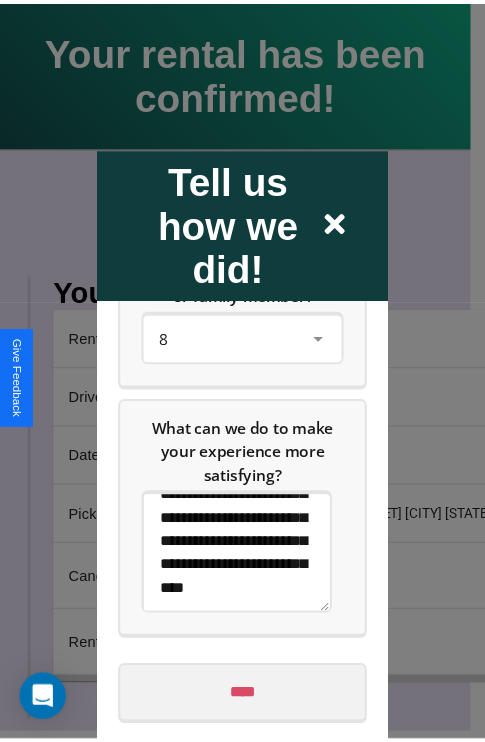 scroll, scrollTop: 0, scrollLeft: 0, axis: both 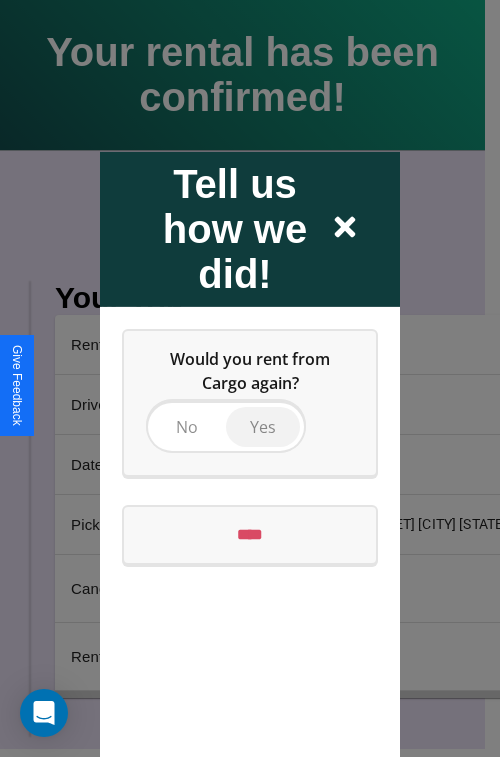 click on "Yes" at bounding box center (263, 426) 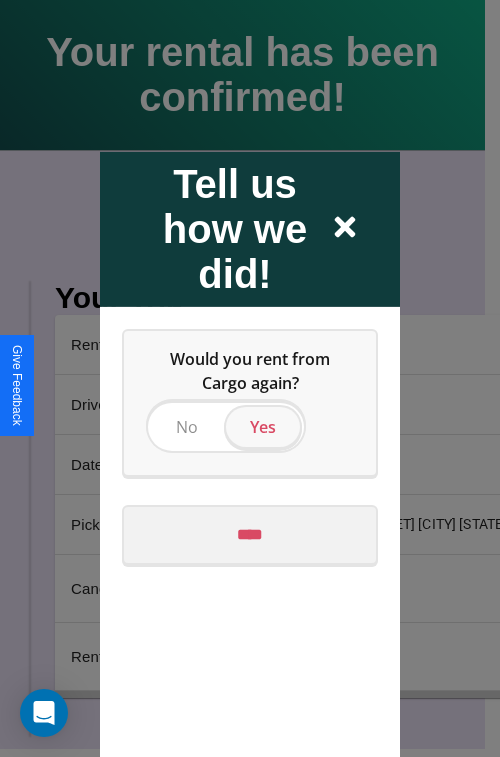 click on "****" at bounding box center (250, 534) 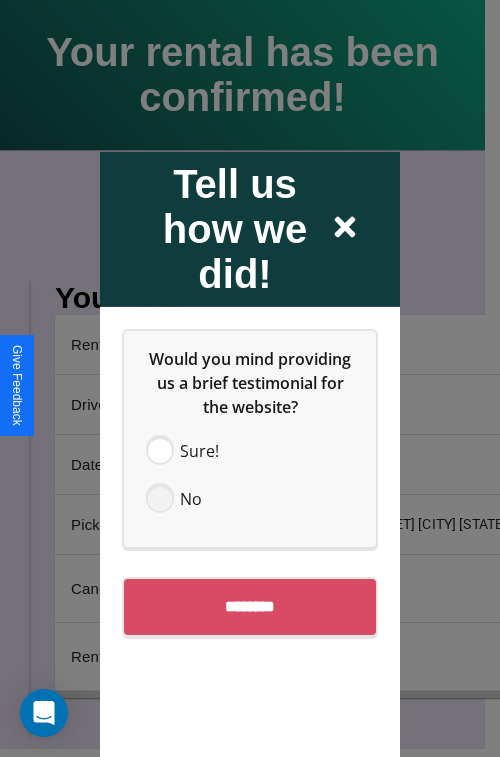 click at bounding box center [160, 498] 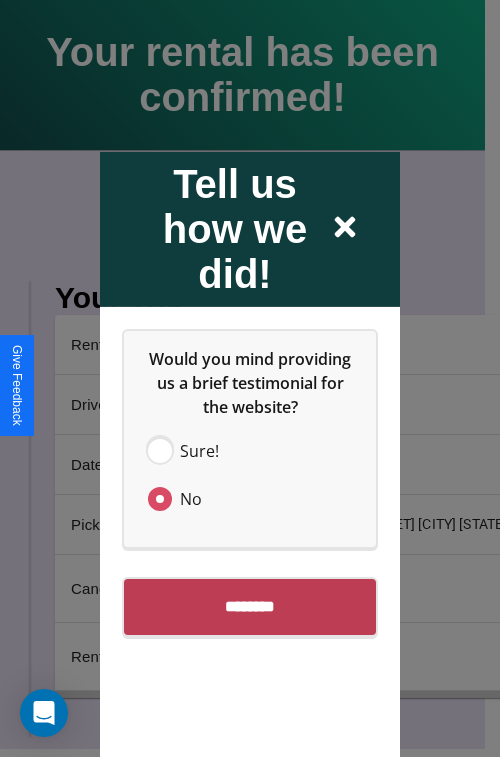 click on "********" at bounding box center [250, 606] 